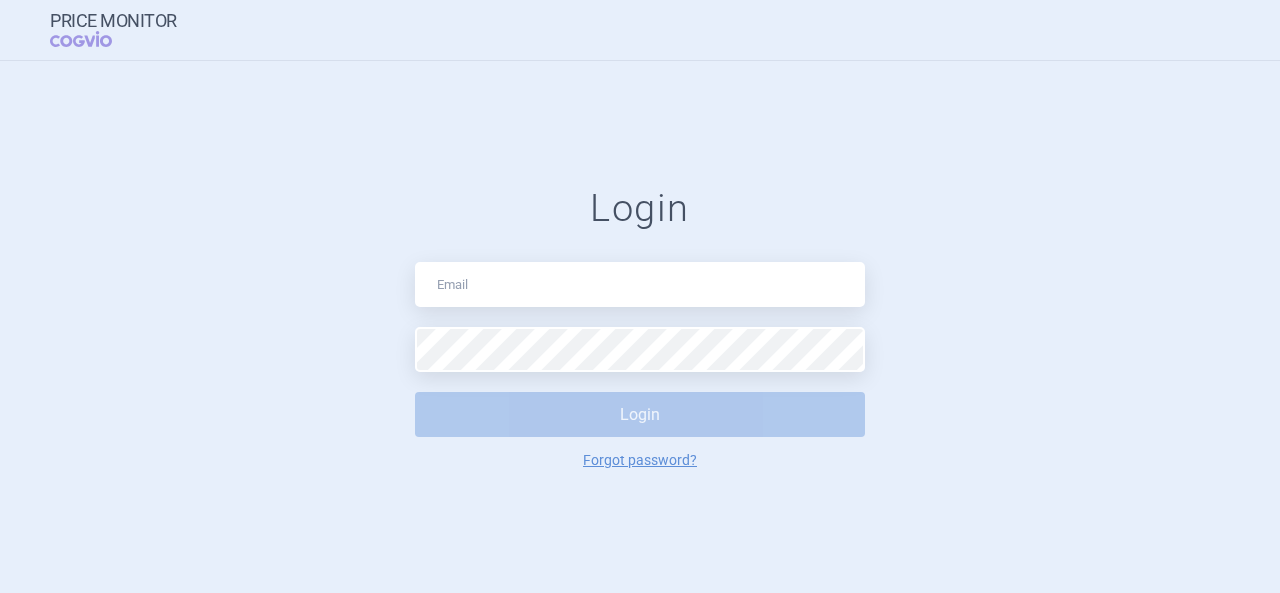 scroll, scrollTop: 0, scrollLeft: 0, axis: both 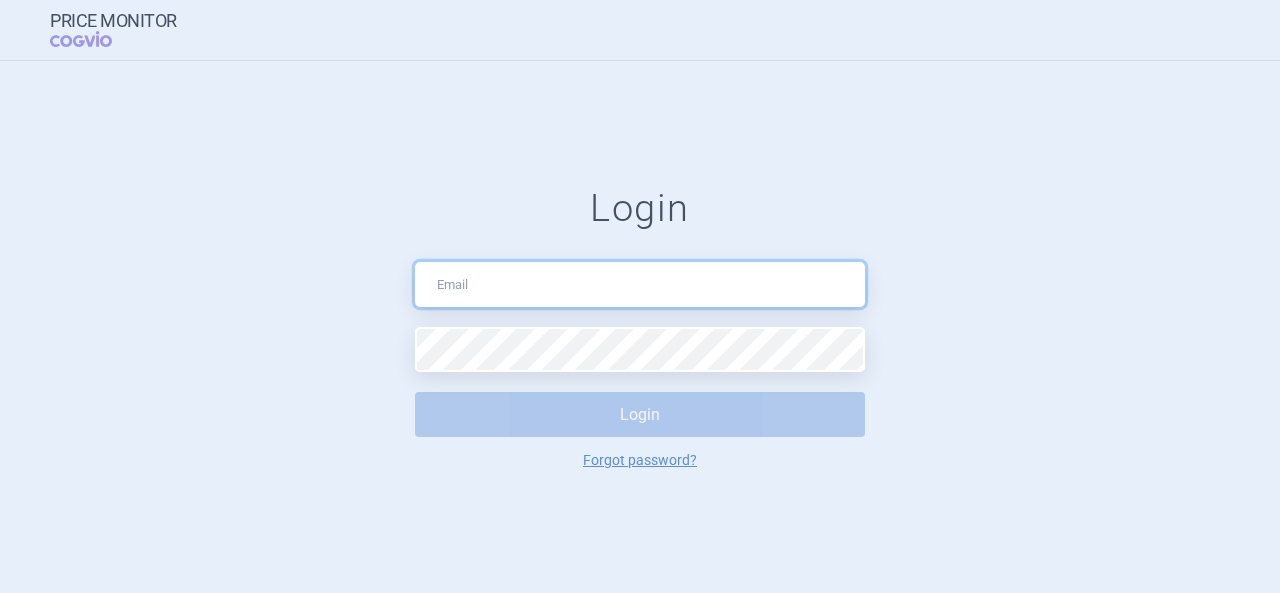 click at bounding box center [640, 284] 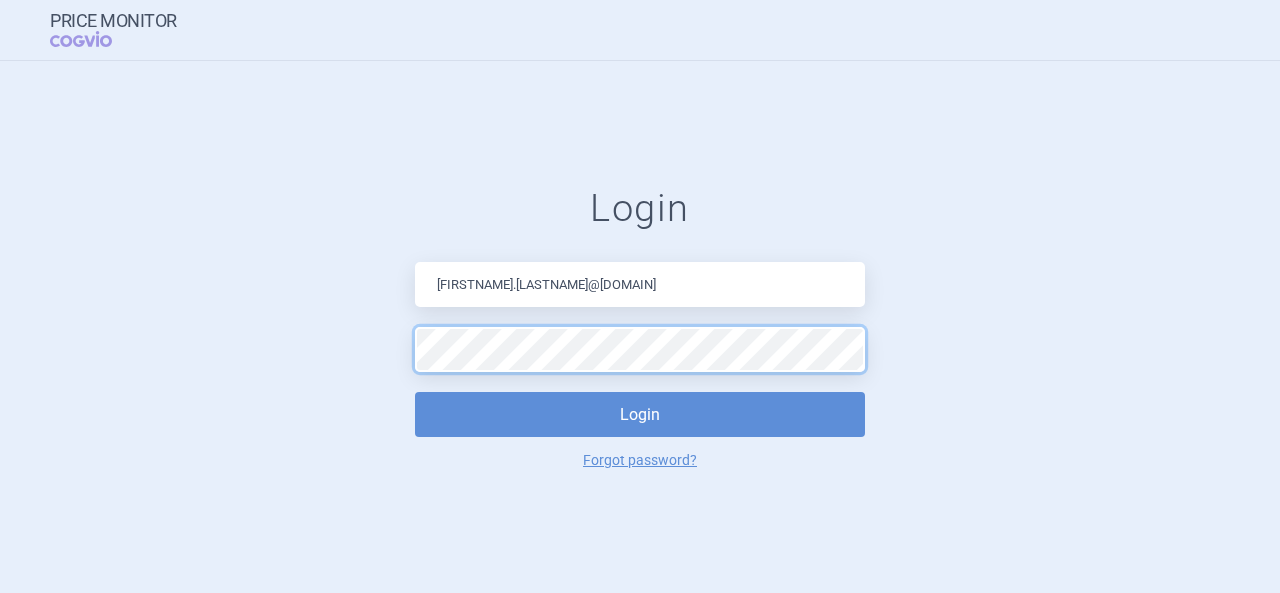 click on "Login" at bounding box center (640, 414) 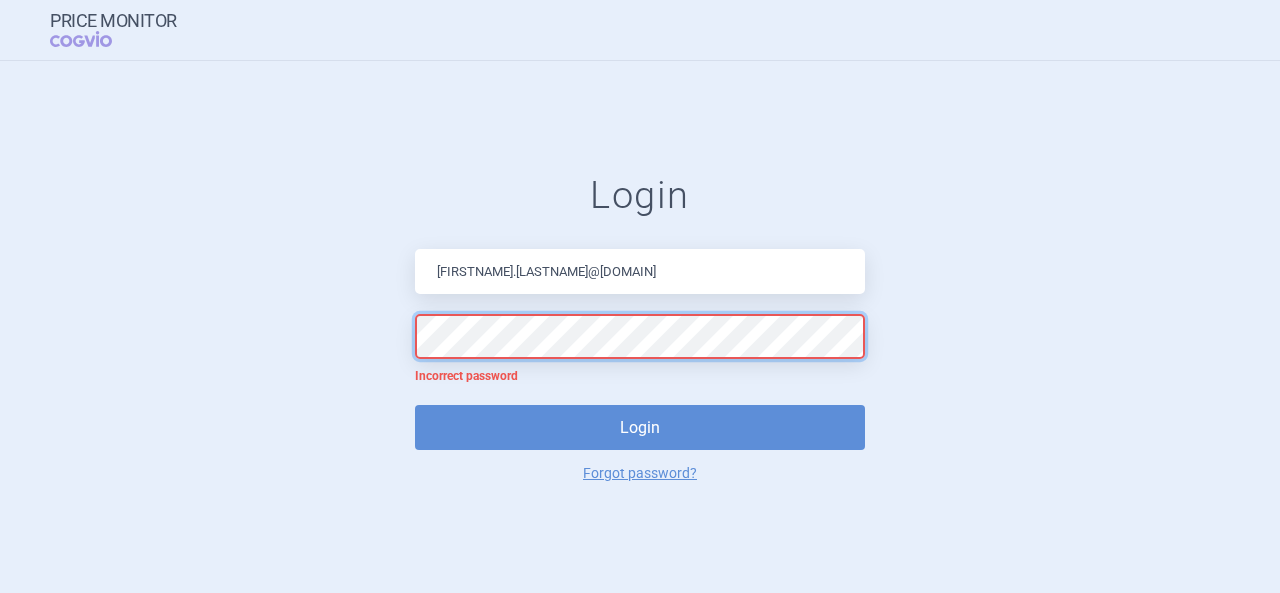 click on "Login" at bounding box center [640, 427] 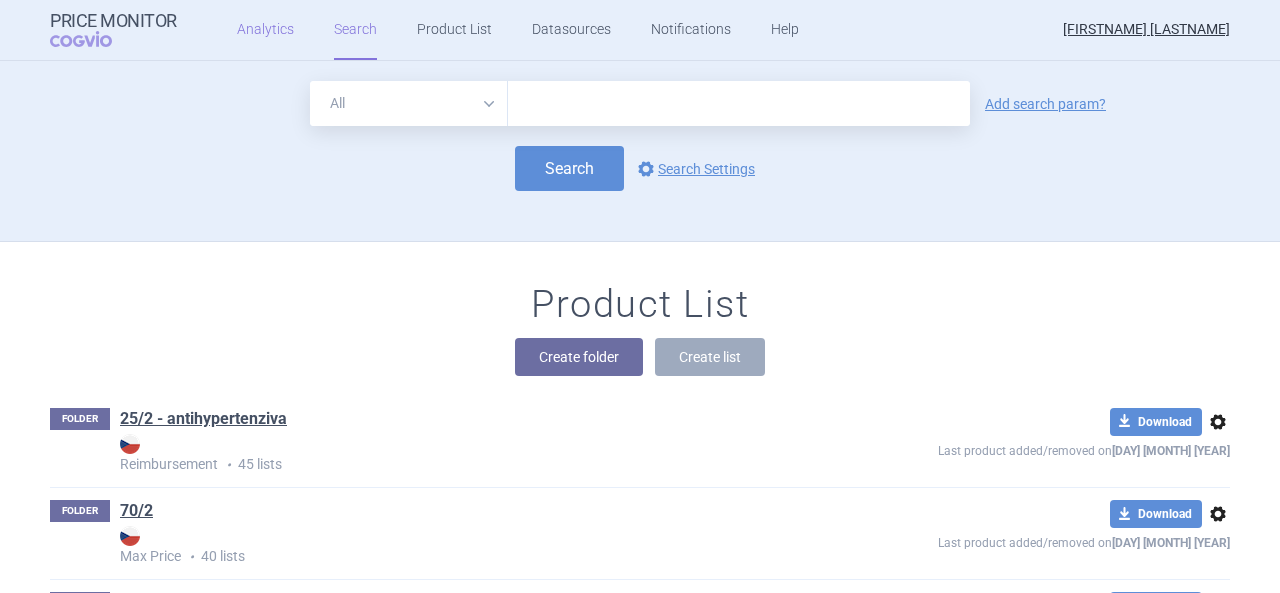 click on "Analytics" at bounding box center [265, 30] 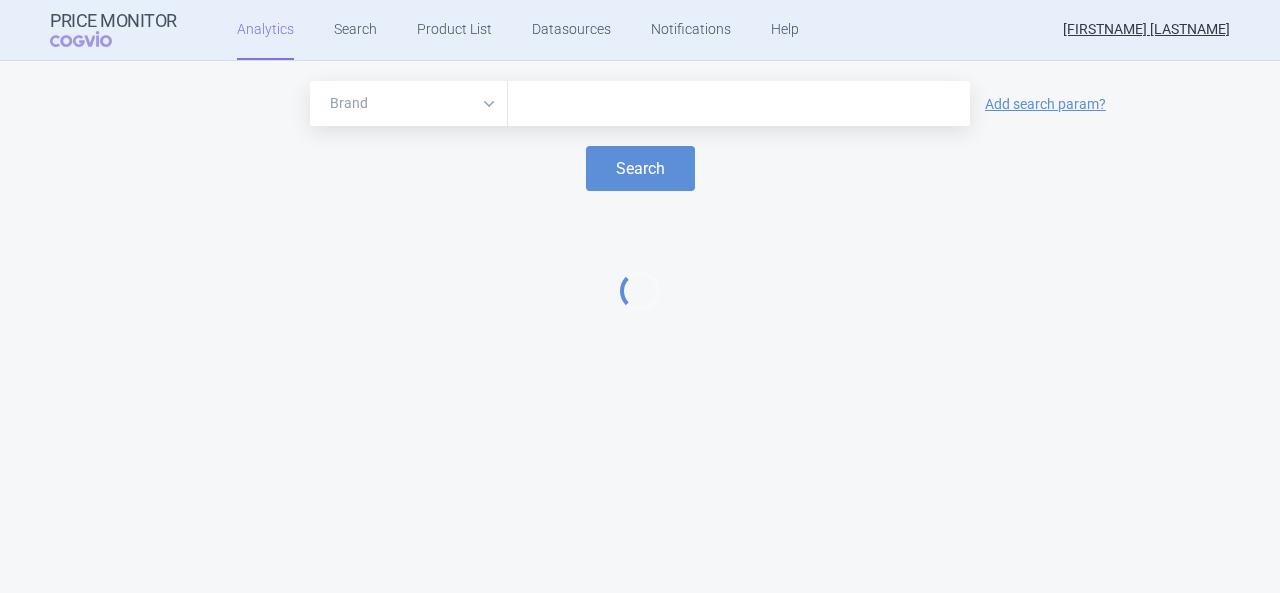 click at bounding box center [739, 104] 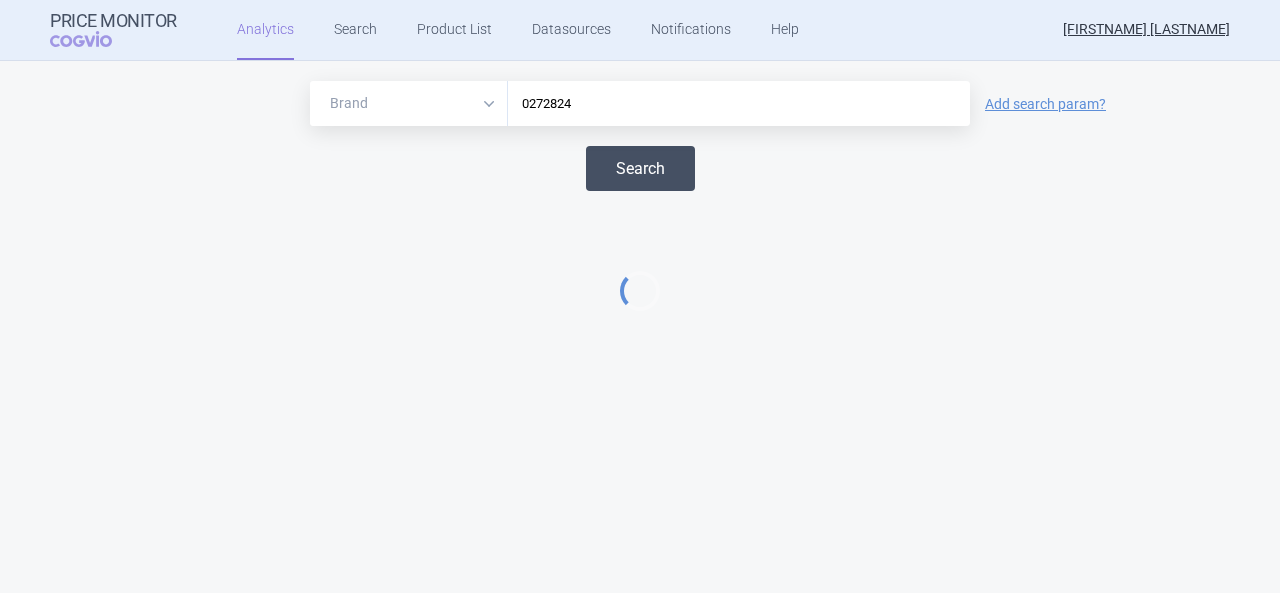 click on "Search" at bounding box center [640, 168] 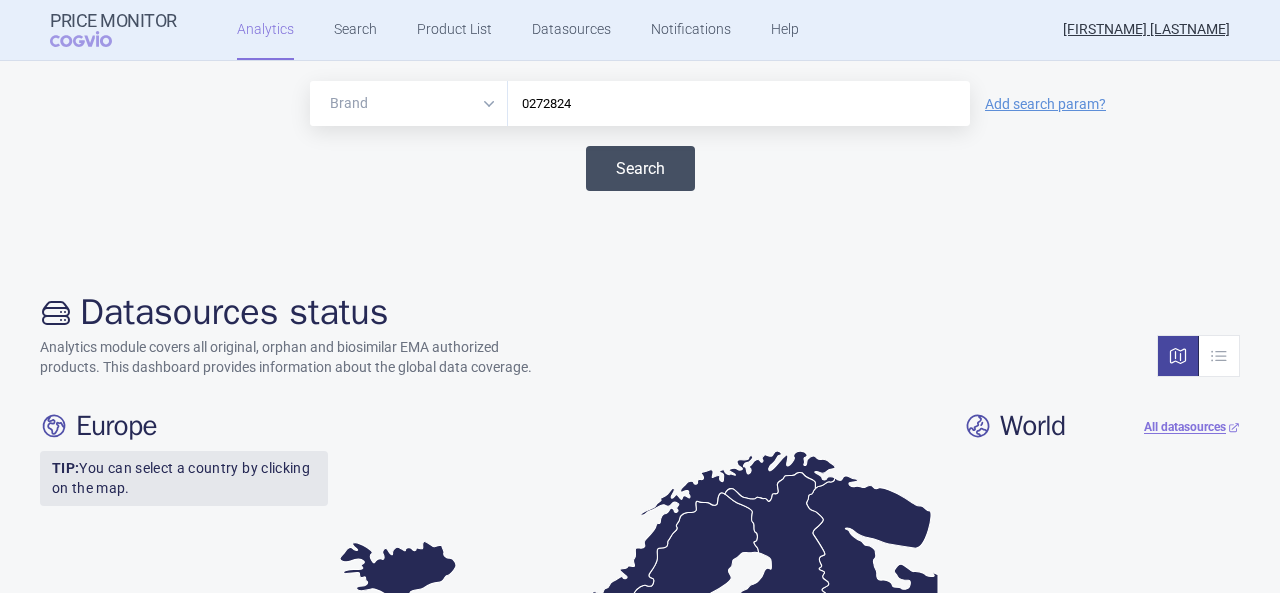 click on "Search" at bounding box center [640, 168] 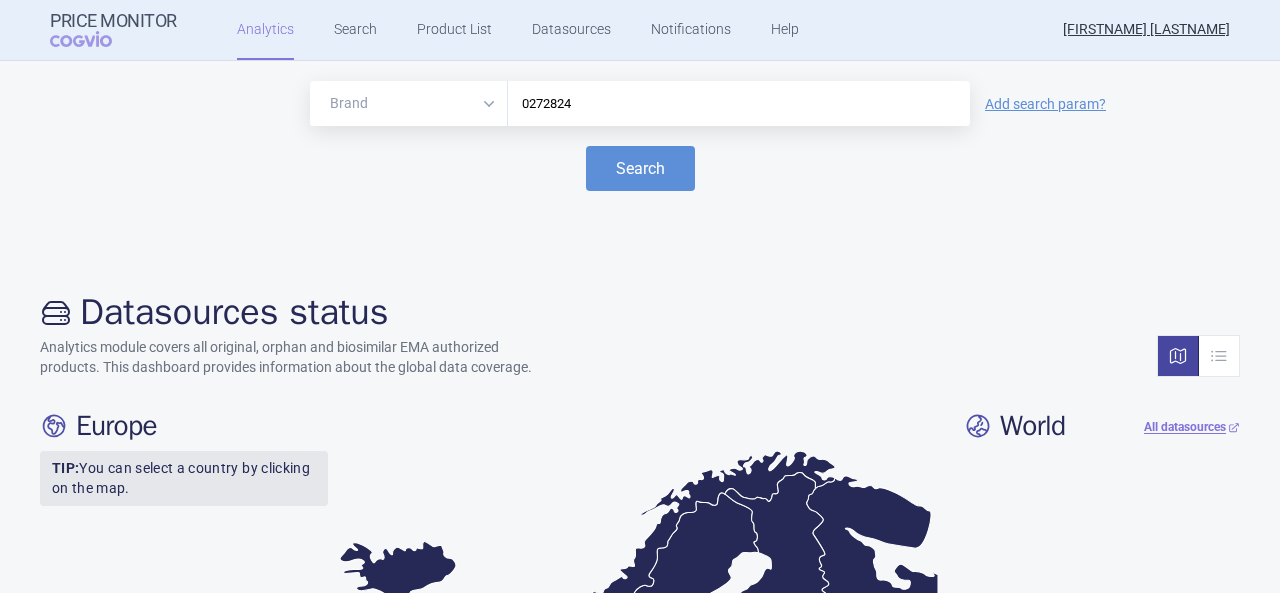 click on "0272824" at bounding box center (739, 104) 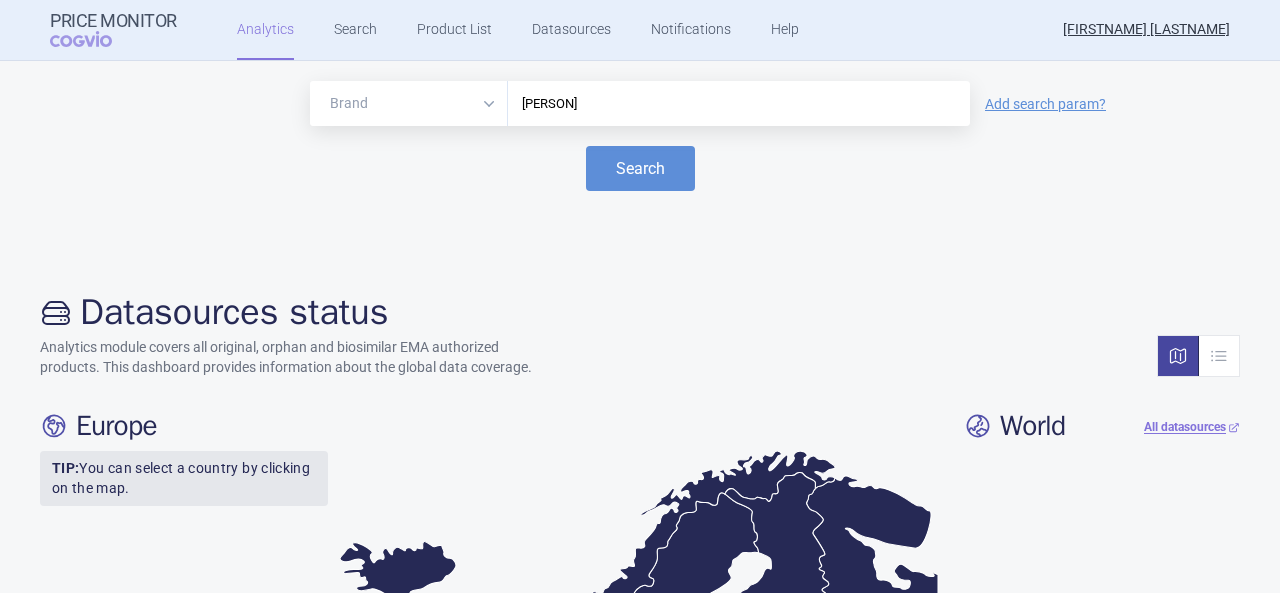 type on "[PERSON]" 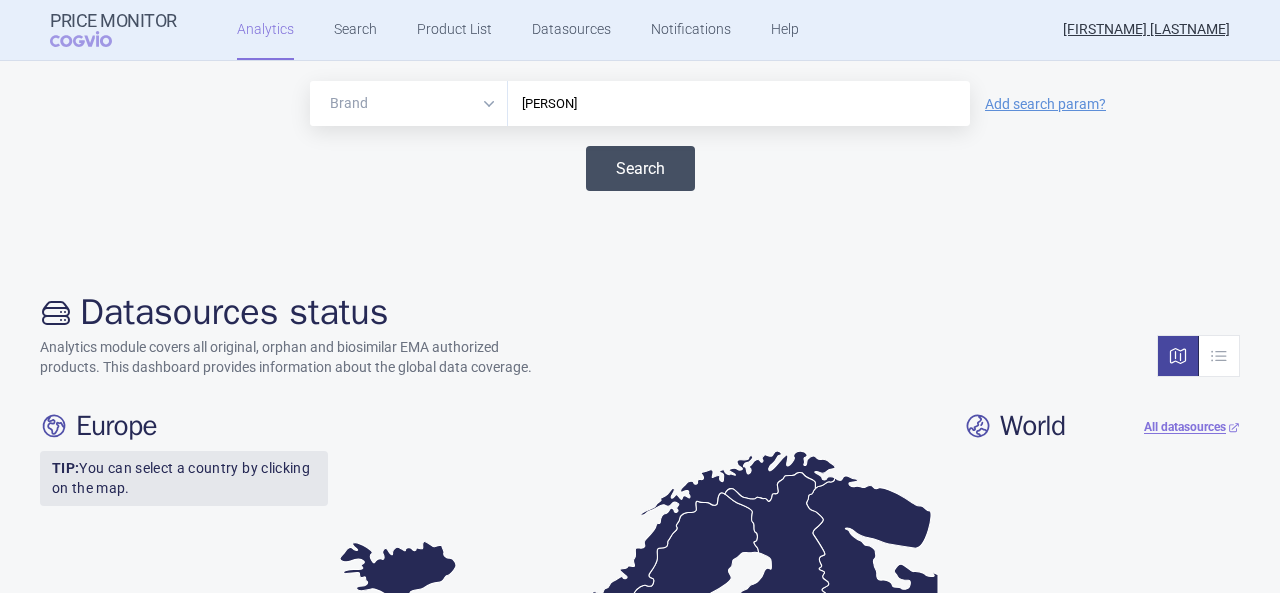 click on "Search" at bounding box center (640, 168) 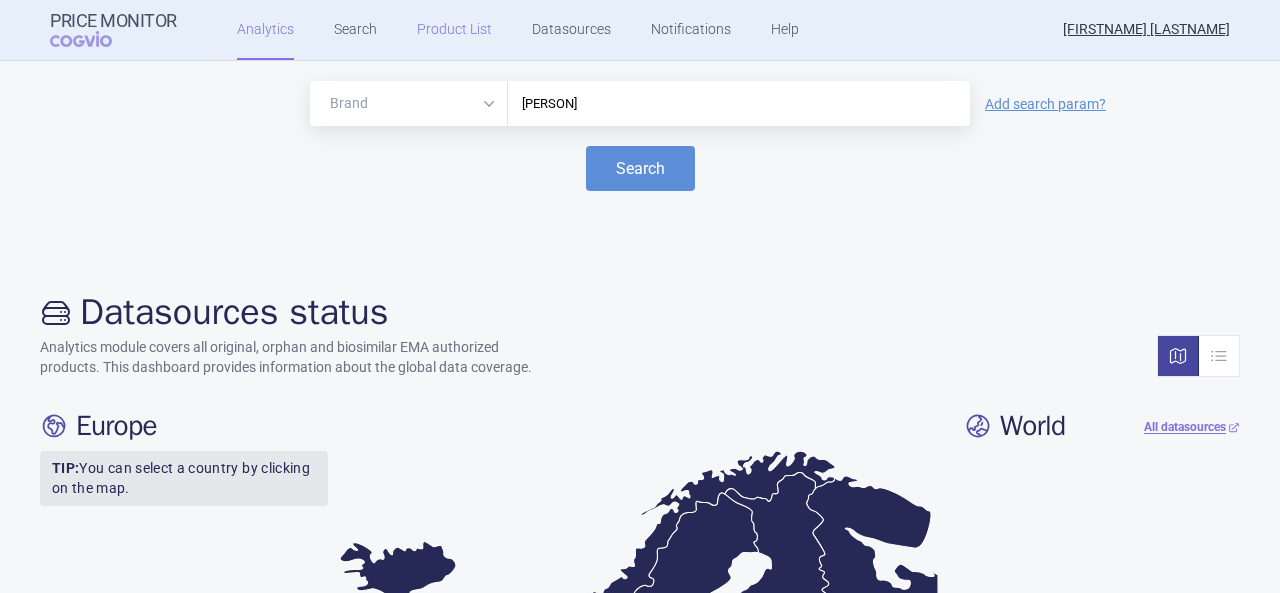 click on "Product List" at bounding box center [454, 30] 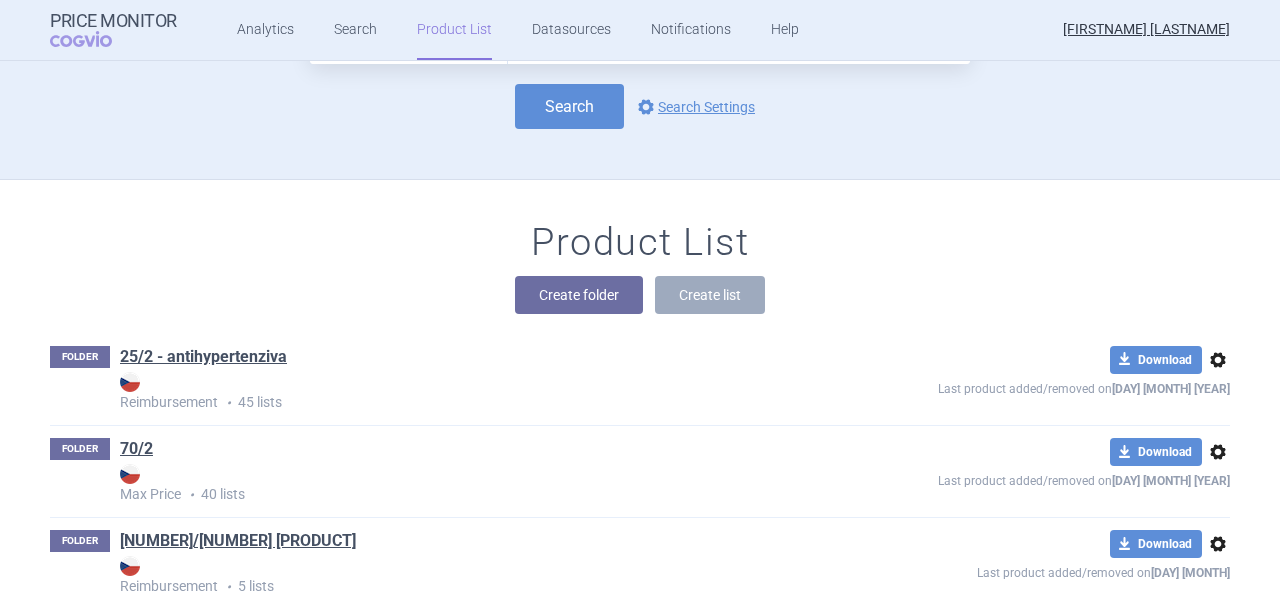 scroll, scrollTop: 80, scrollLeft: 0, axis: vertical 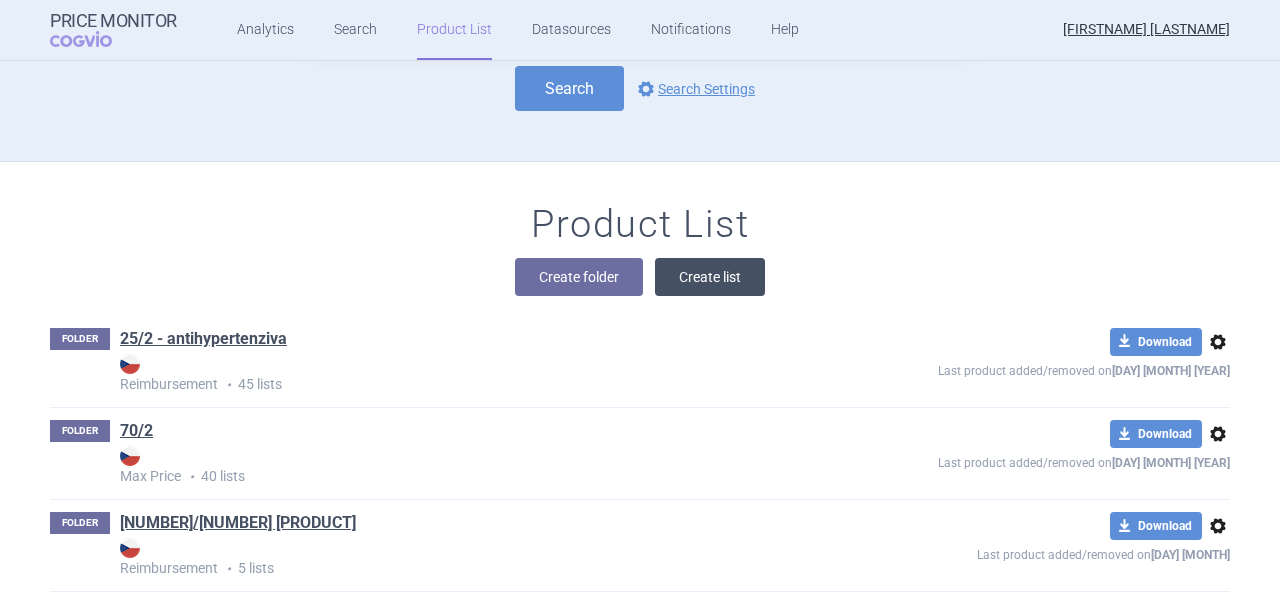 click on "Create list" at bounding box center (710, 277) 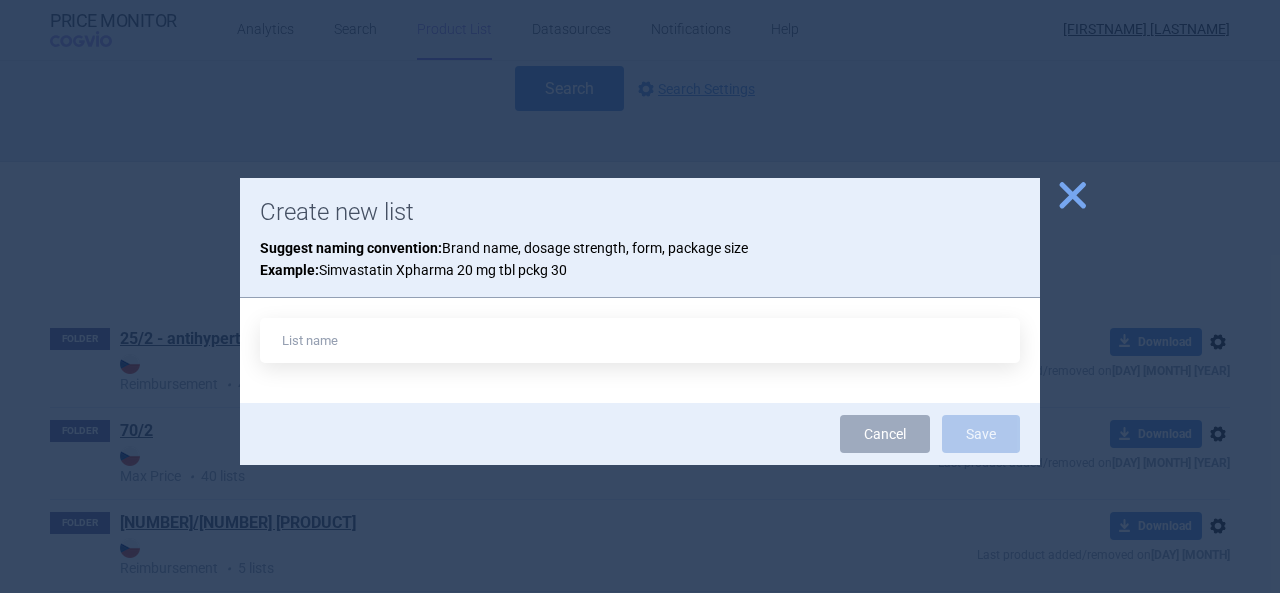 click on "close" at bounding box center [1072, 195] 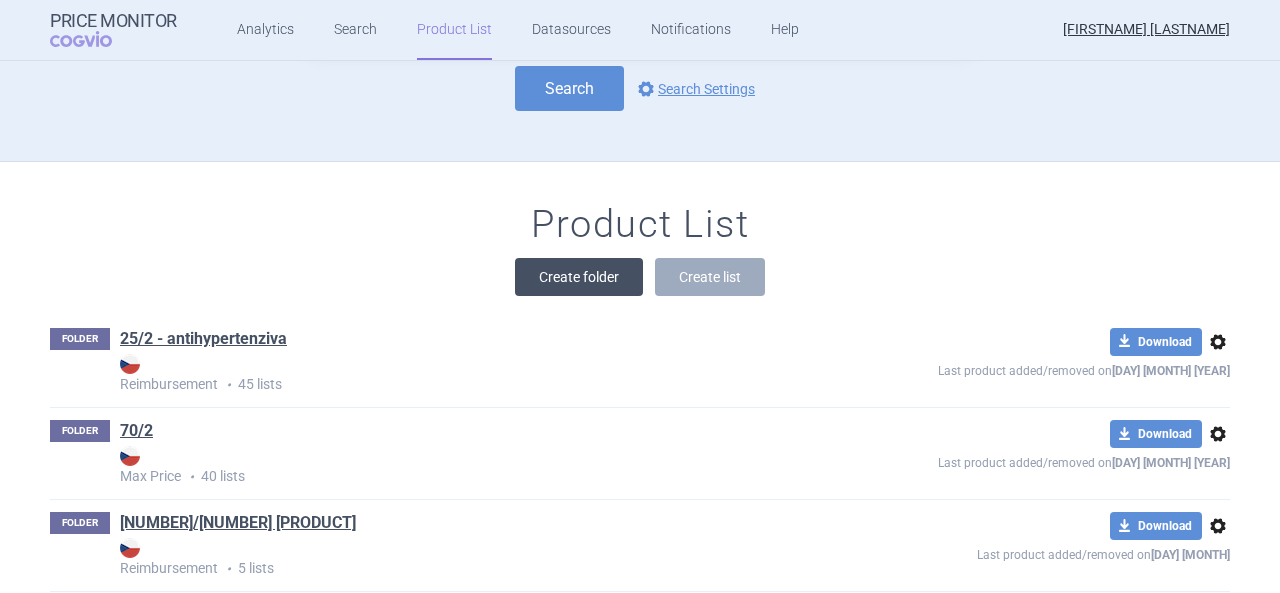 click on "Create folder" at bounding box center (579, 277) 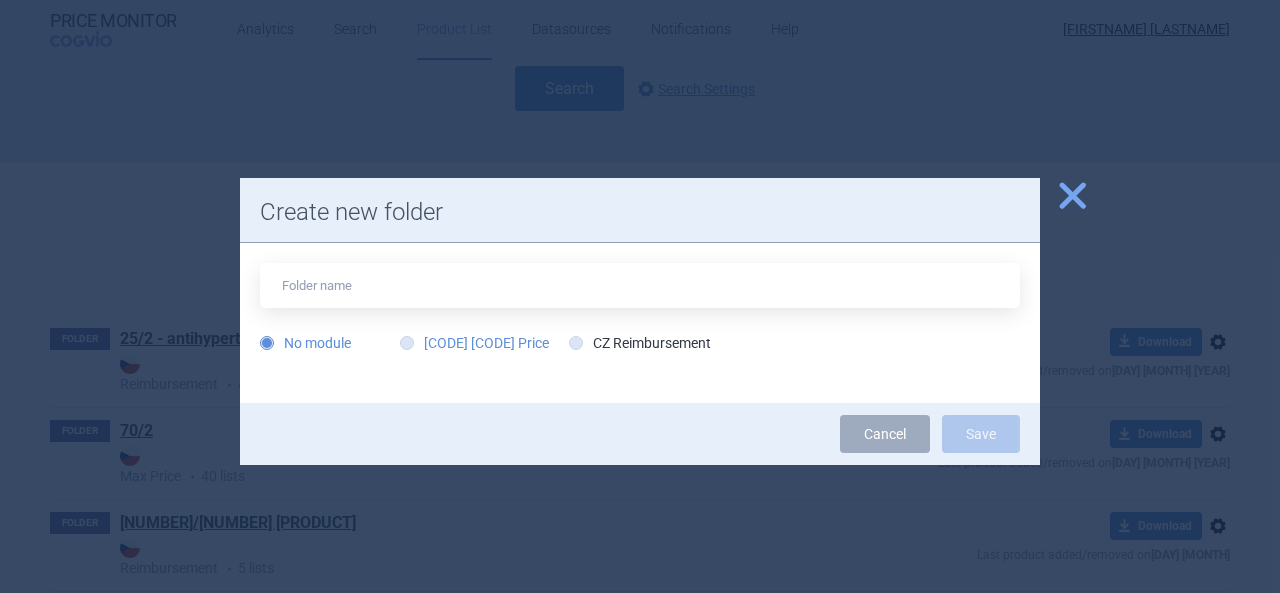 click on "[CODE] [CODE] Price" at bounding box center (474, 343) 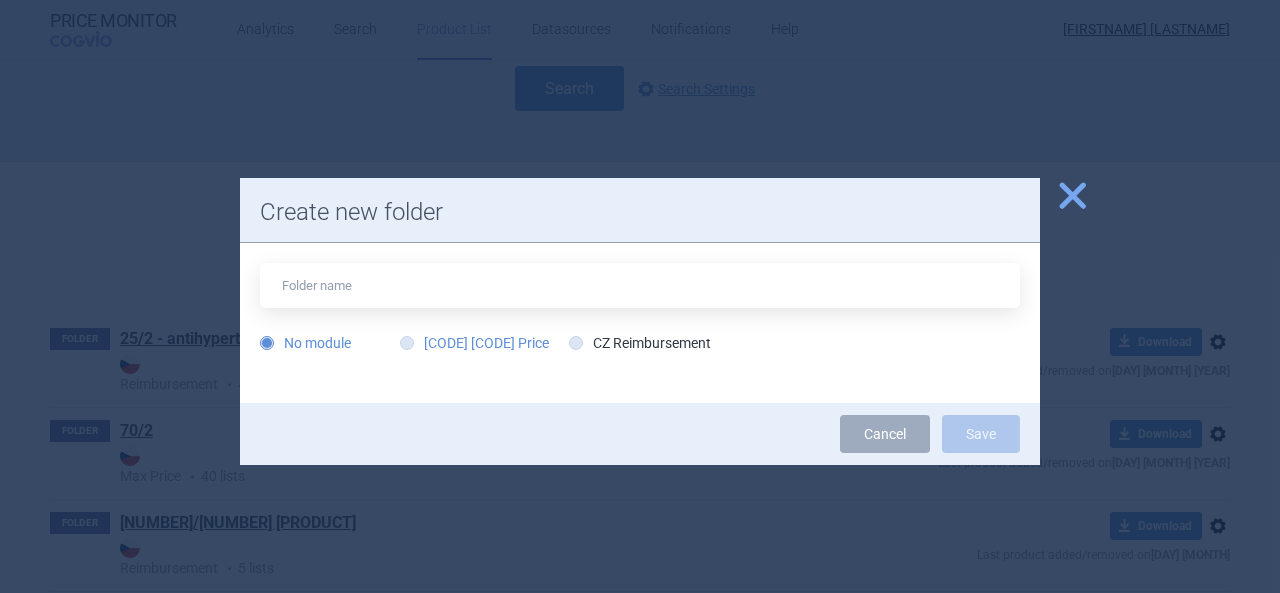 radio on "true" 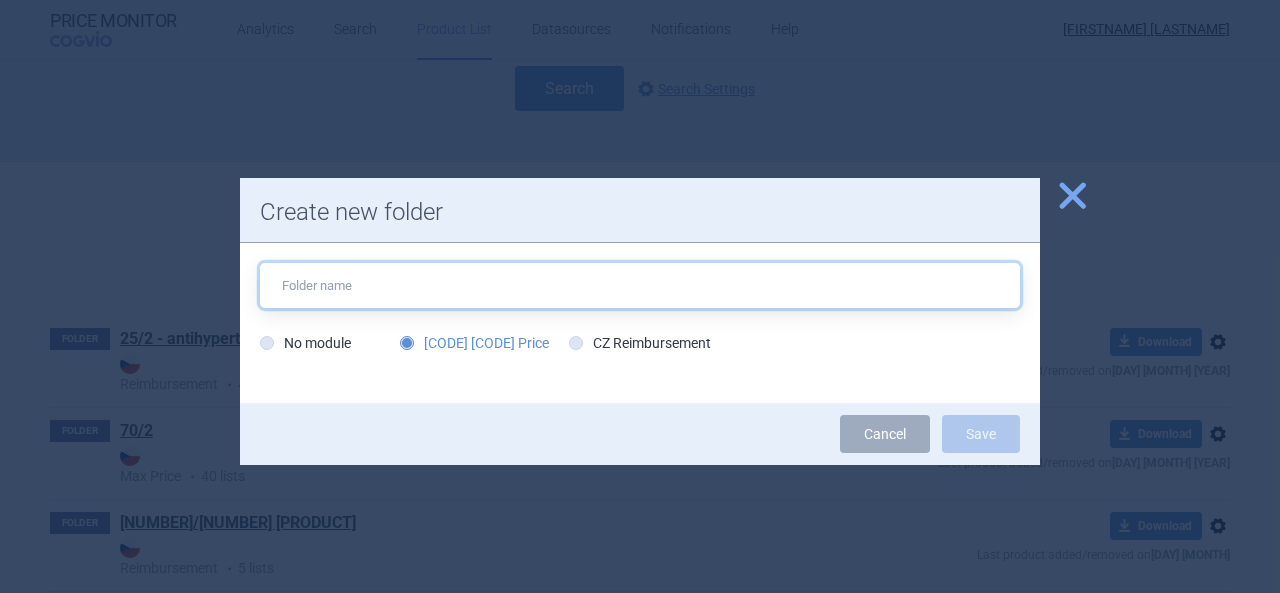 click at bounding box center (640, 285) 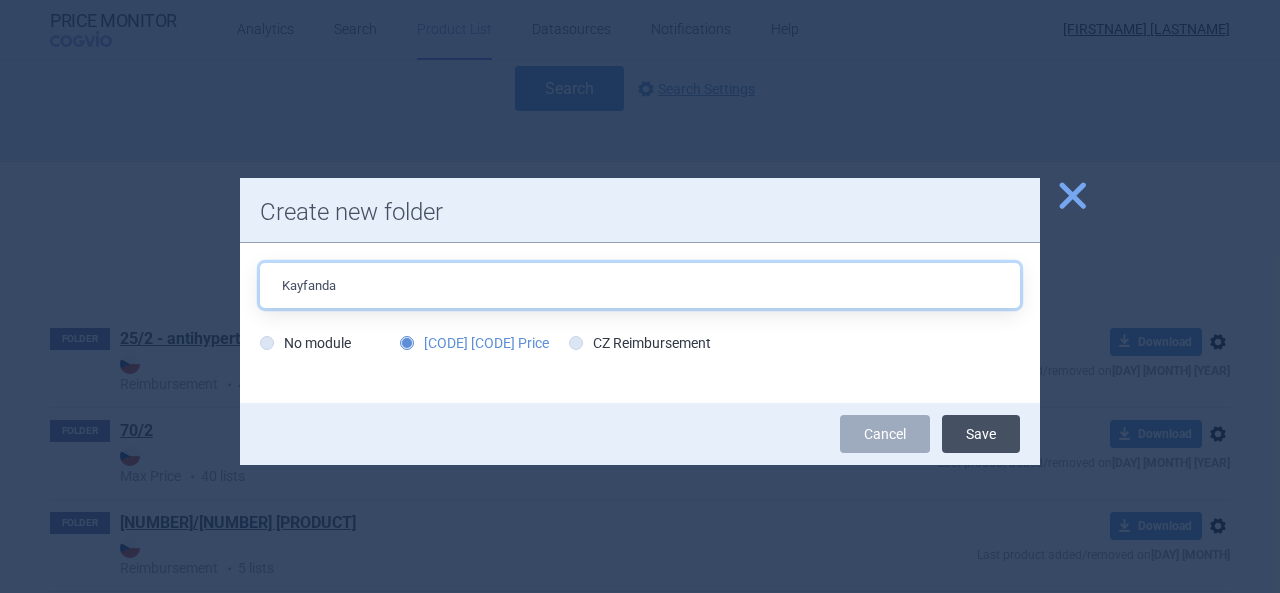 type on "Kayfanda" 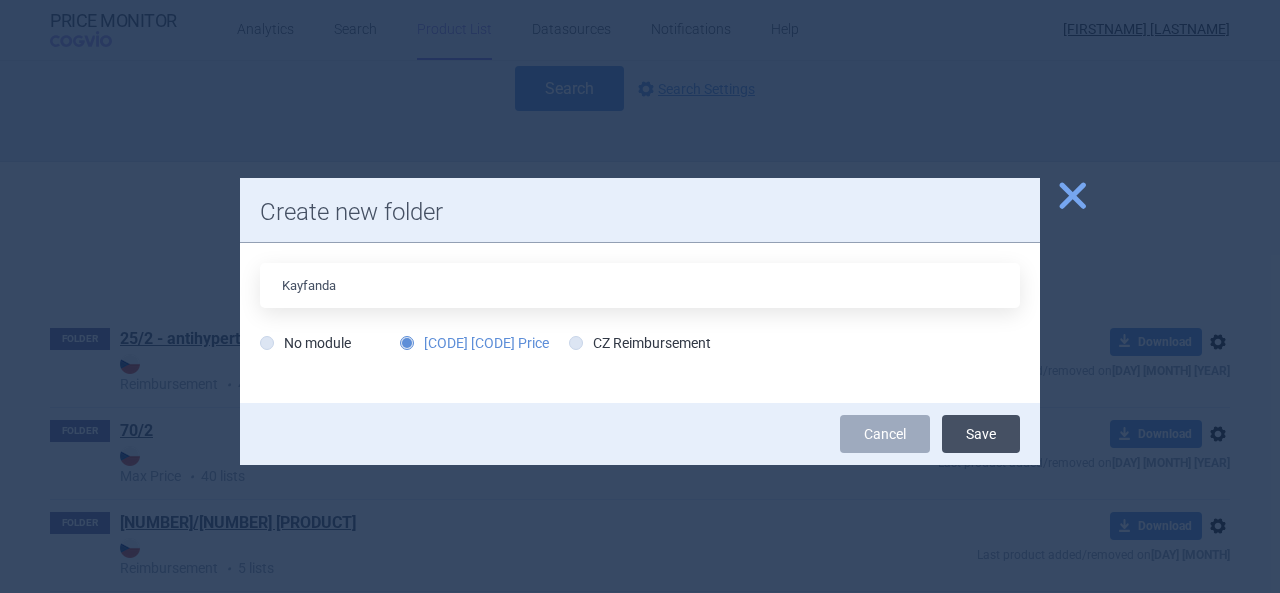 click on "Save" at bounding box center [981, 434] 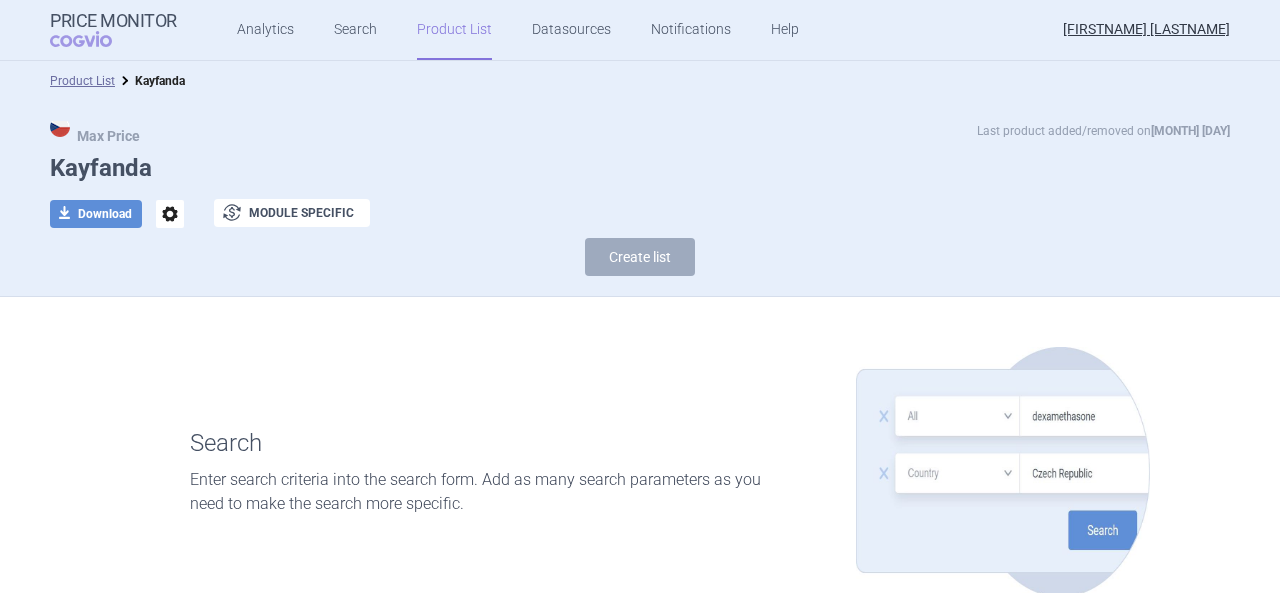click on "Product List" at bounding box center (454, 30) 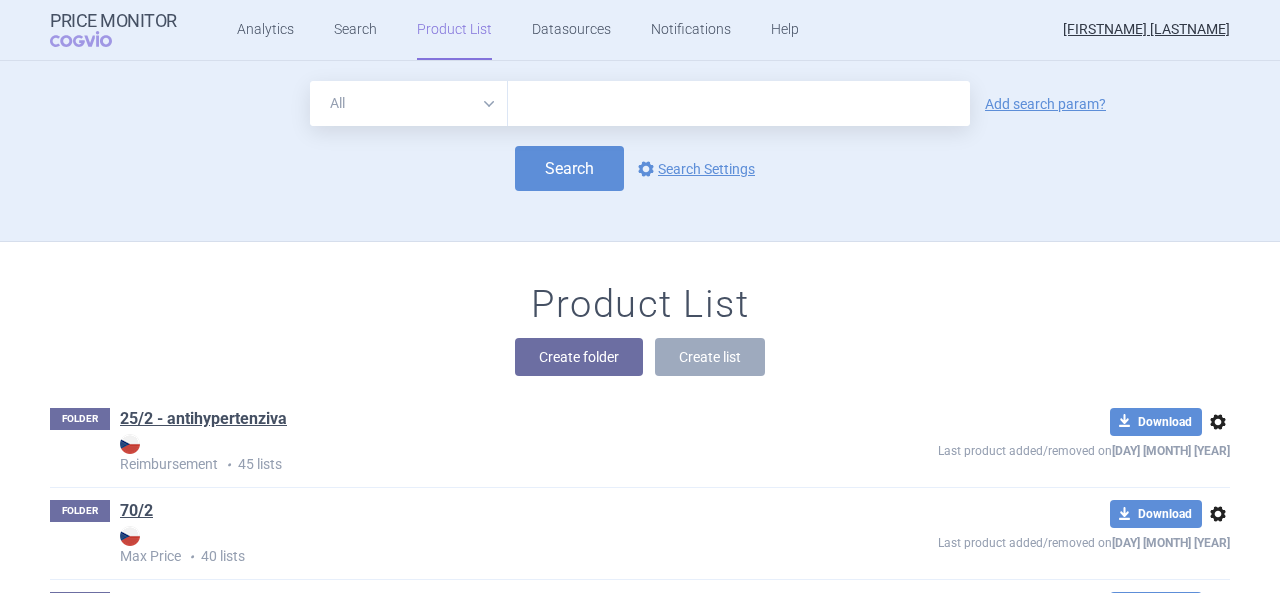 scroll, scrollTop: 180, scrollLeft: 0, axis: vertical 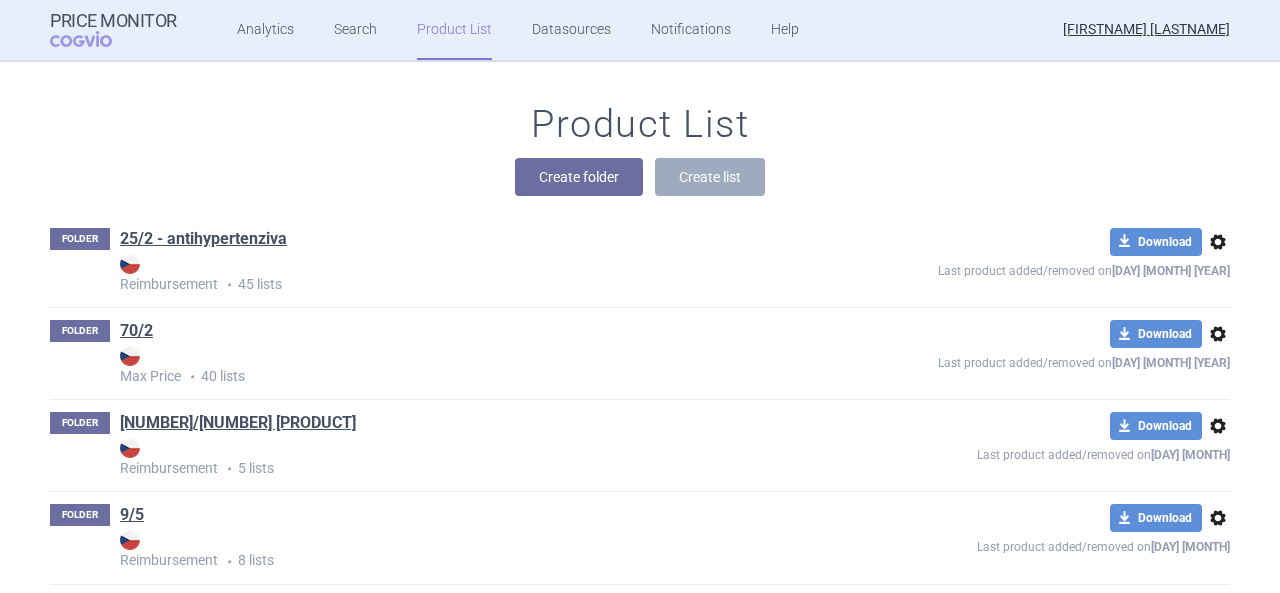 click on "Product List" at bounding box center [640, 125] 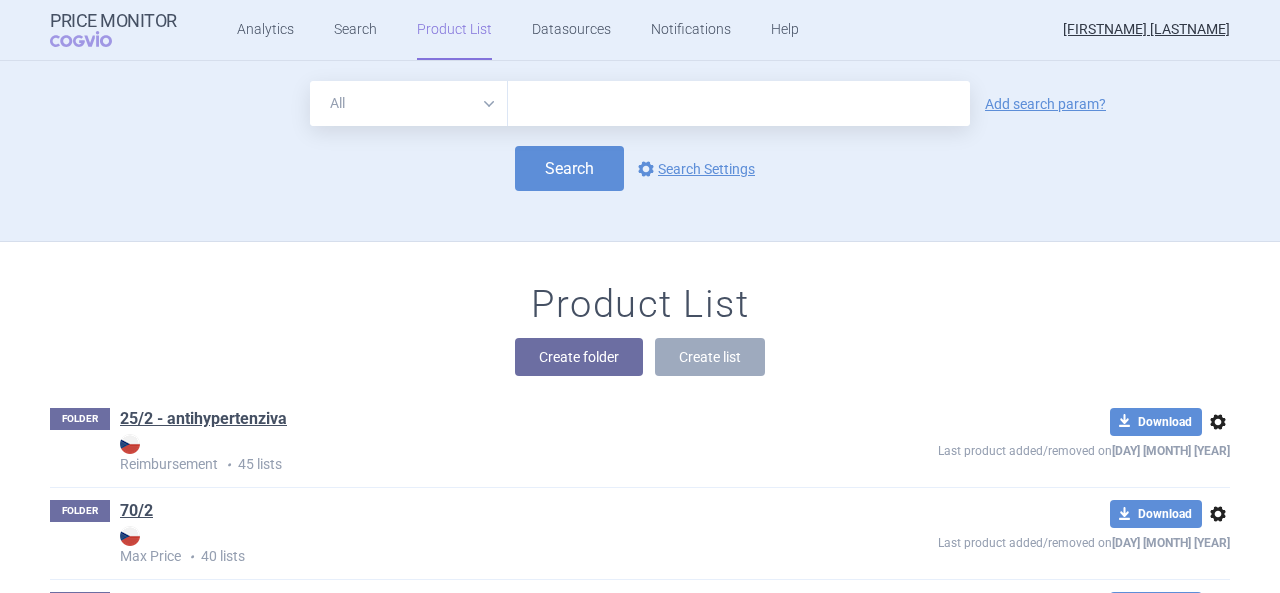 click at bounding box center [739, 103] 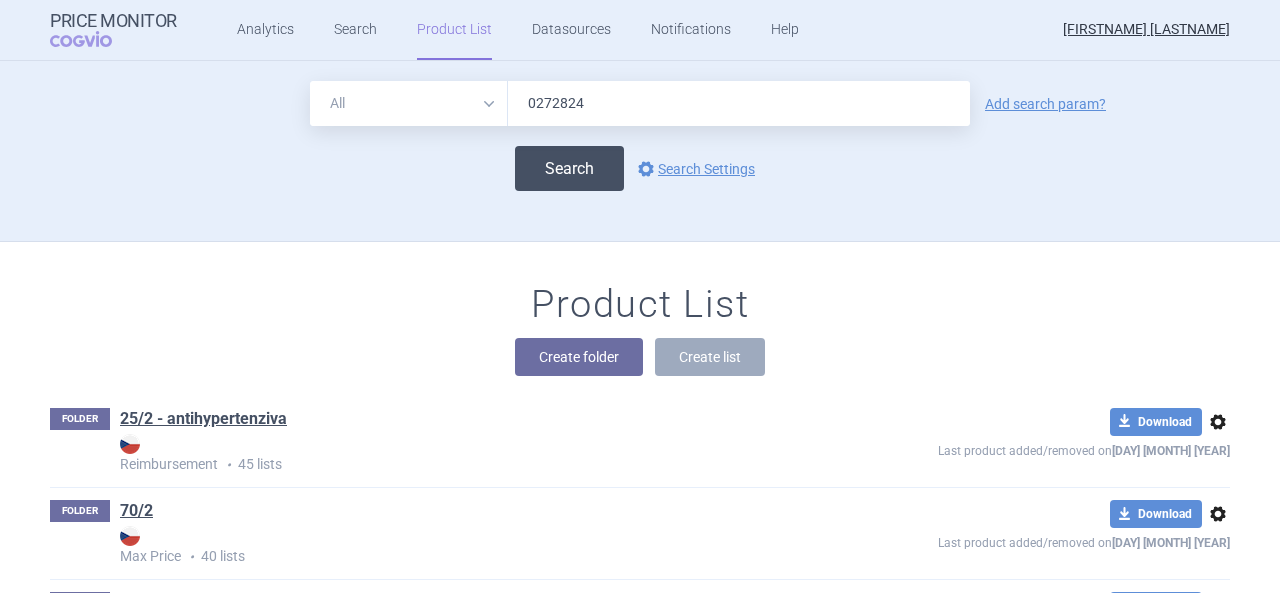 type on "0272824" 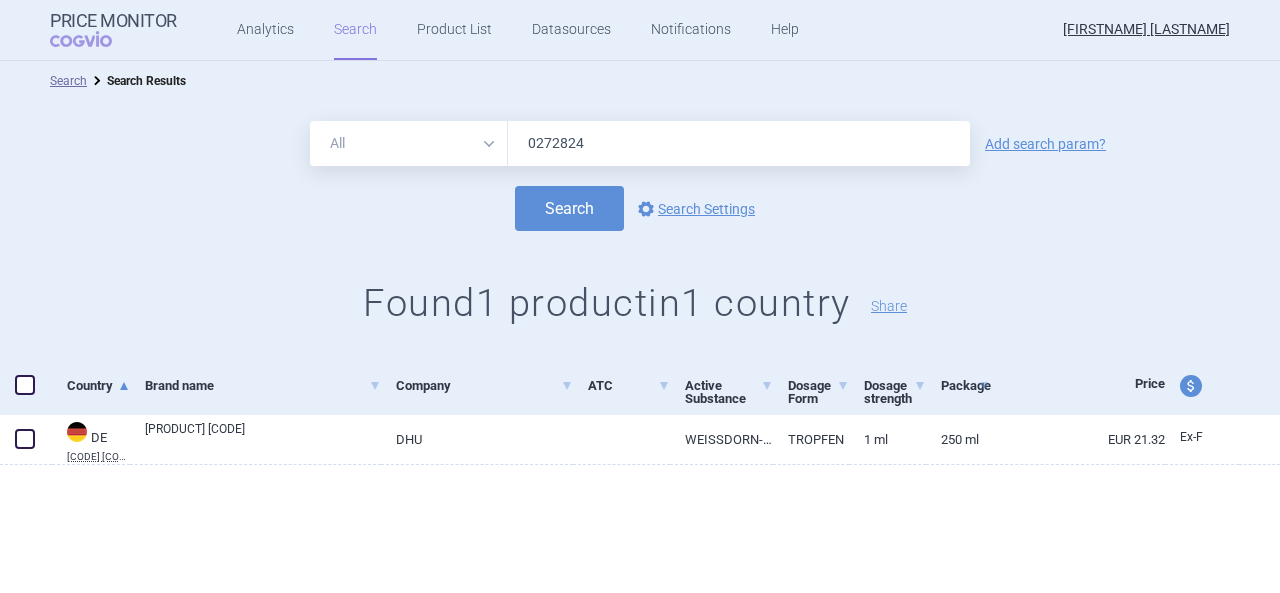 click on "price and currency" at bounding box center (1191, 386) 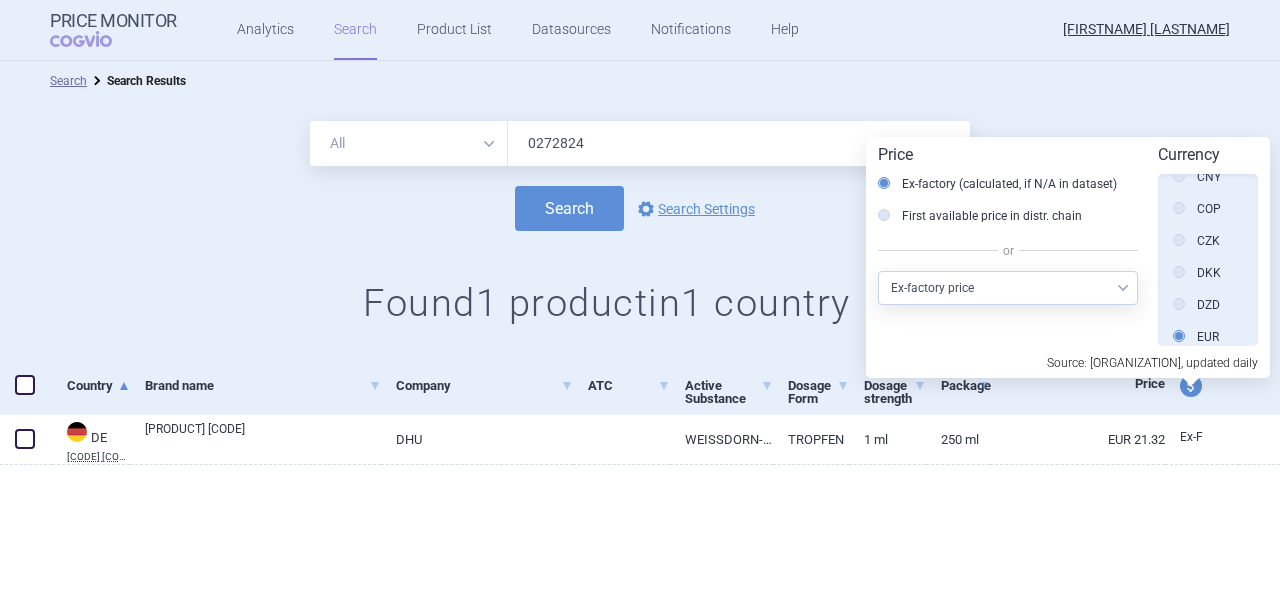 scroll, scrollTop: 307, scrollLeft: 0, axis: vertical 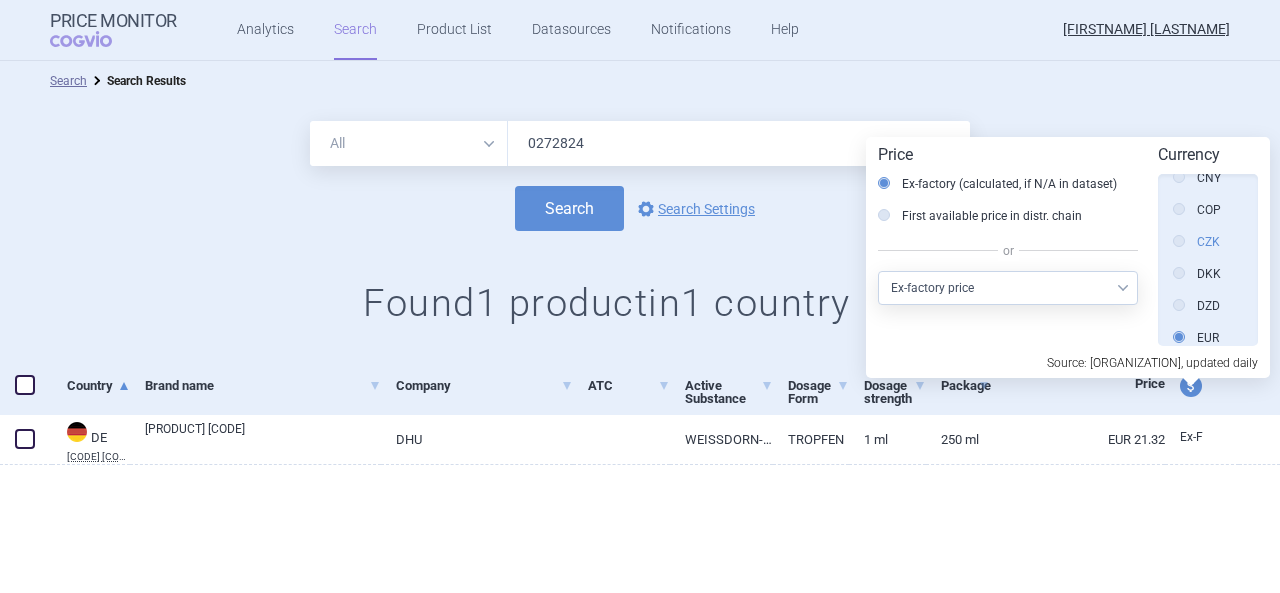 click at bounding box center (1179, 241) 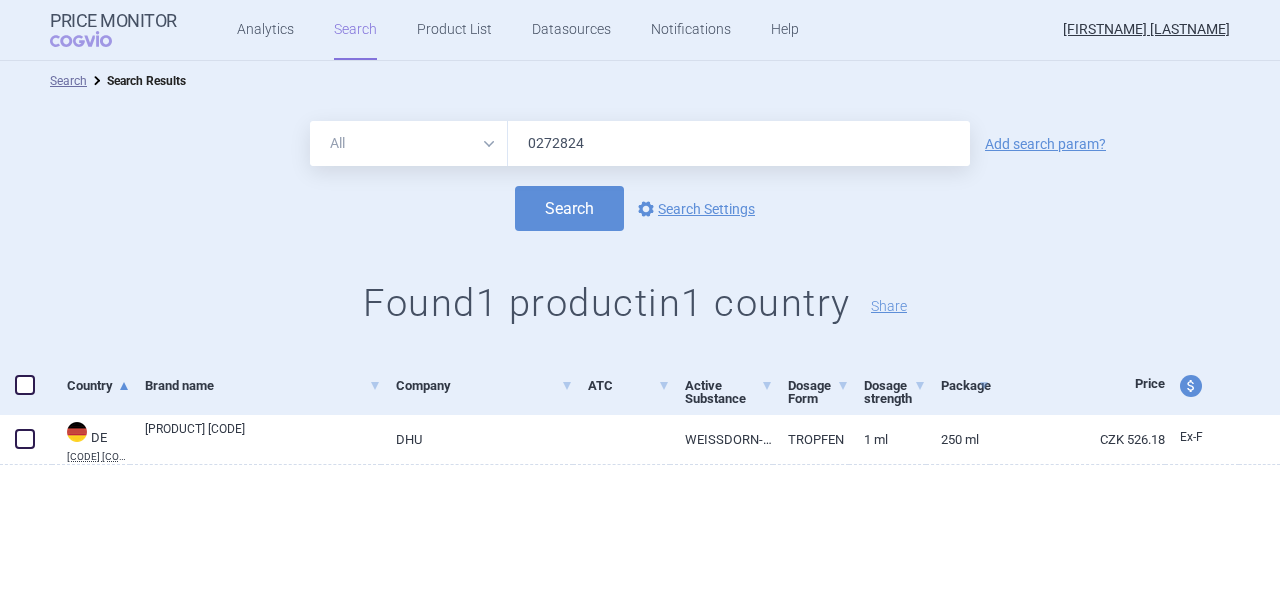 click at bounding box center [640, 497] 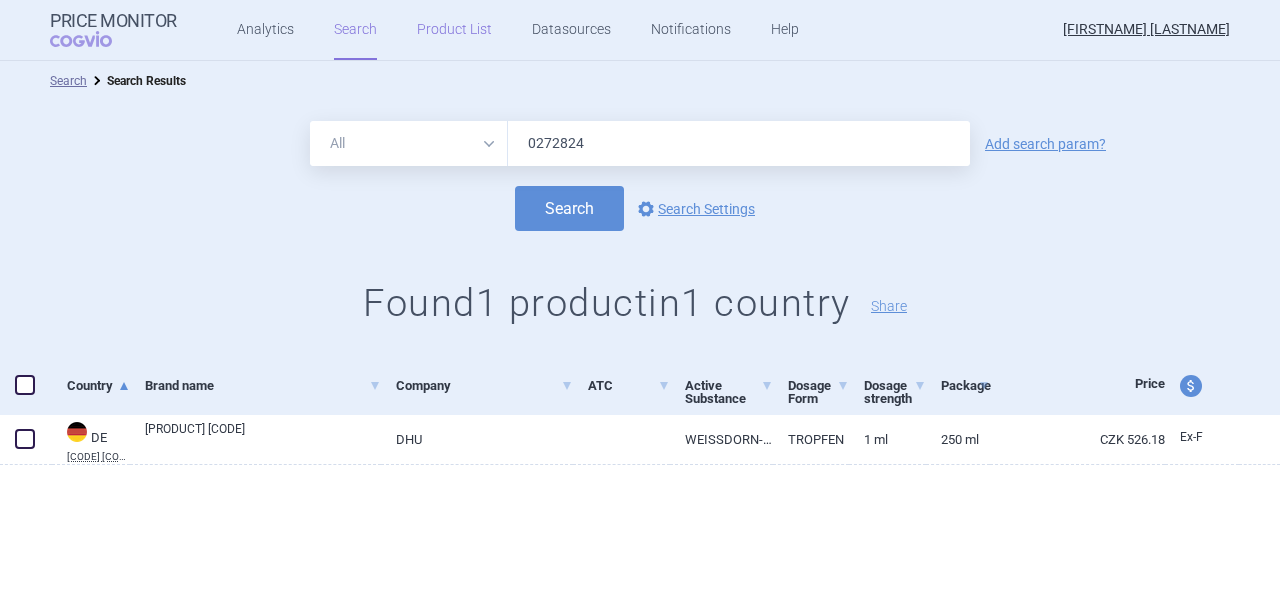 click on "Product List" at bounding box center [454, 30] 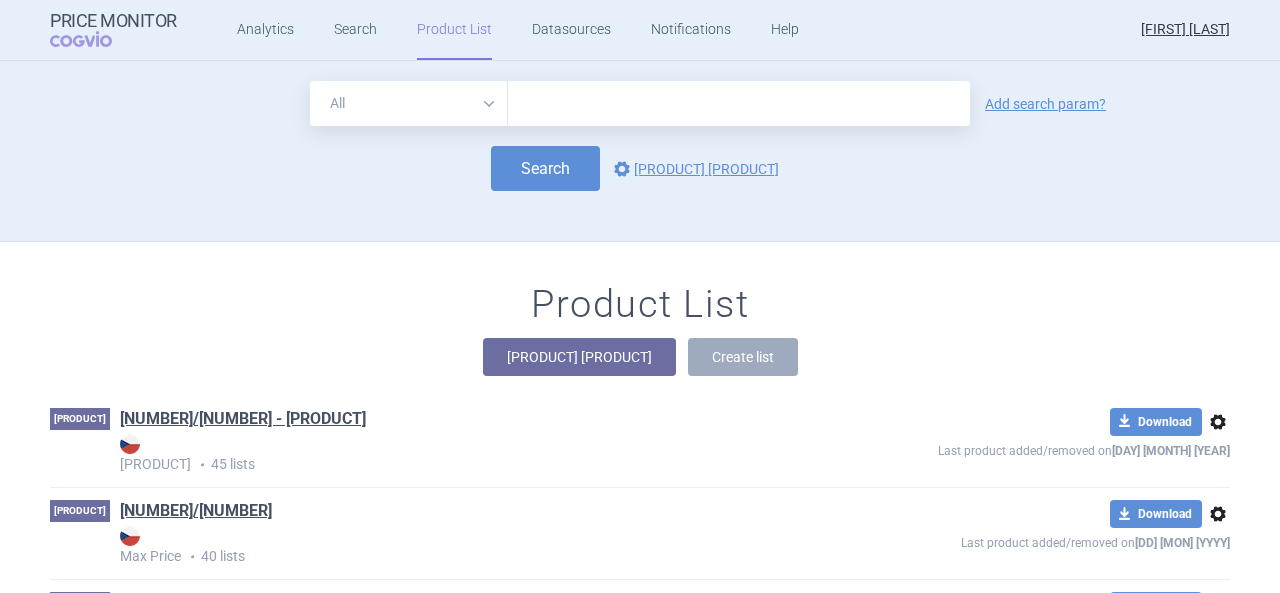 scroll, scrollTop: 0, scrollLeft: 0, axis: both 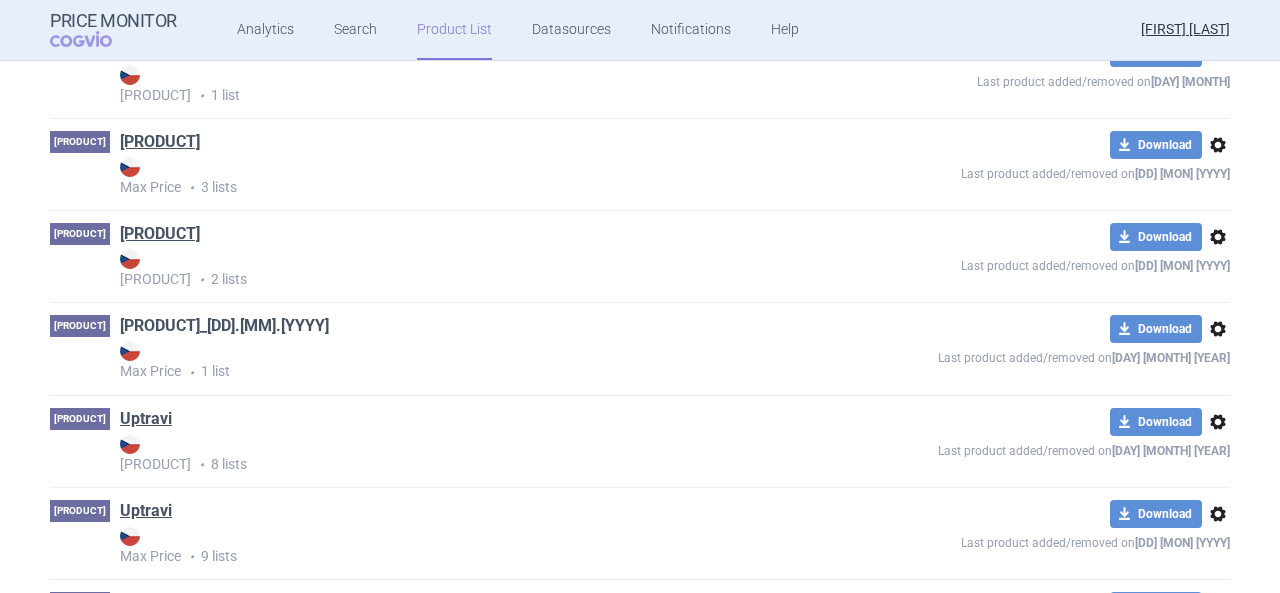 click on "[PRODUCT]_[DAY].[MONTH].[YEAR]" at bounding box center (224, 326) 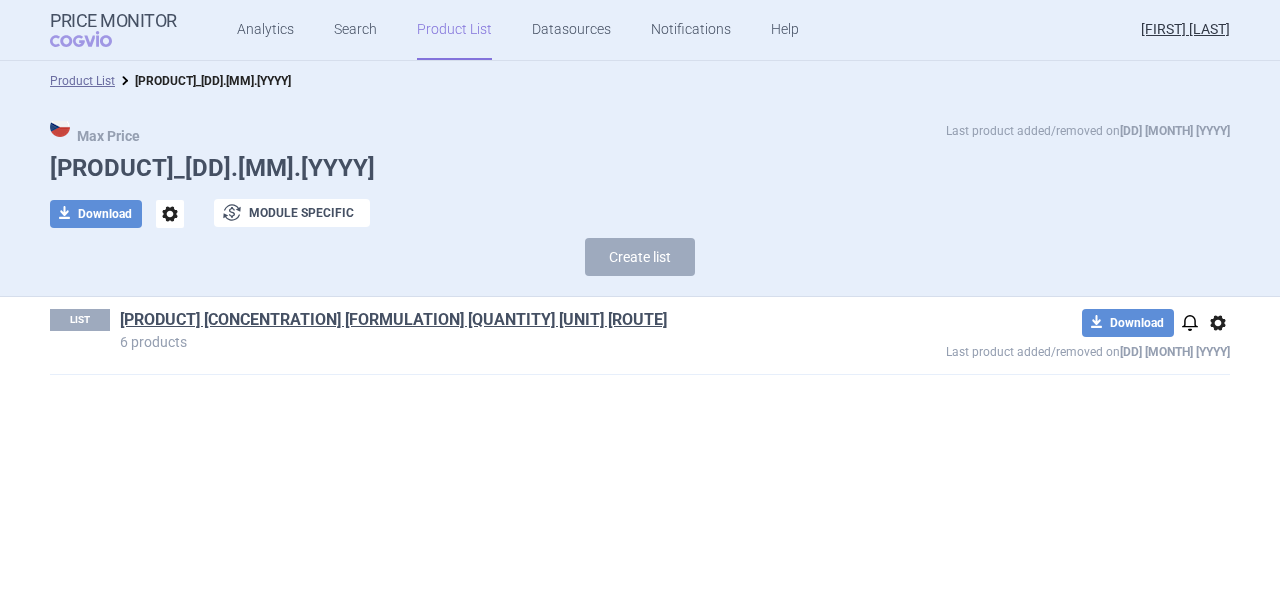 scroll, scrollTop: 0, scrollLeft: 0, axis: both 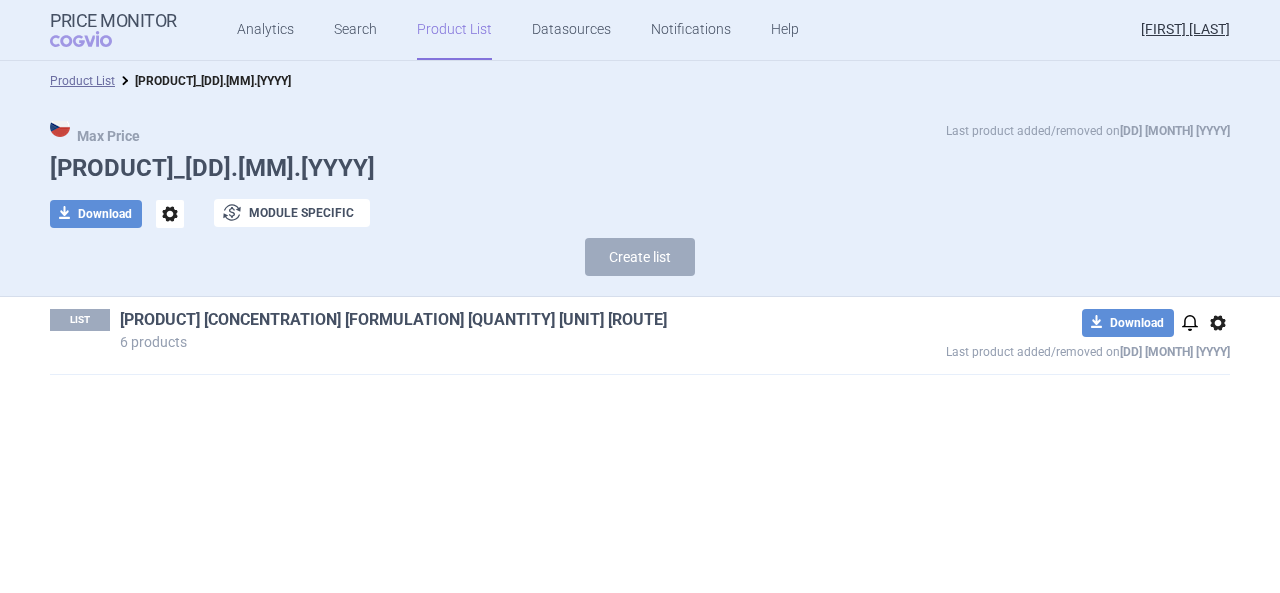 click on "[PRODUCT] [CONCENTRATION] [FORMULATION] [QUANTITY] [UNIT] [ROUTE]" at bounding box center (393, 320) 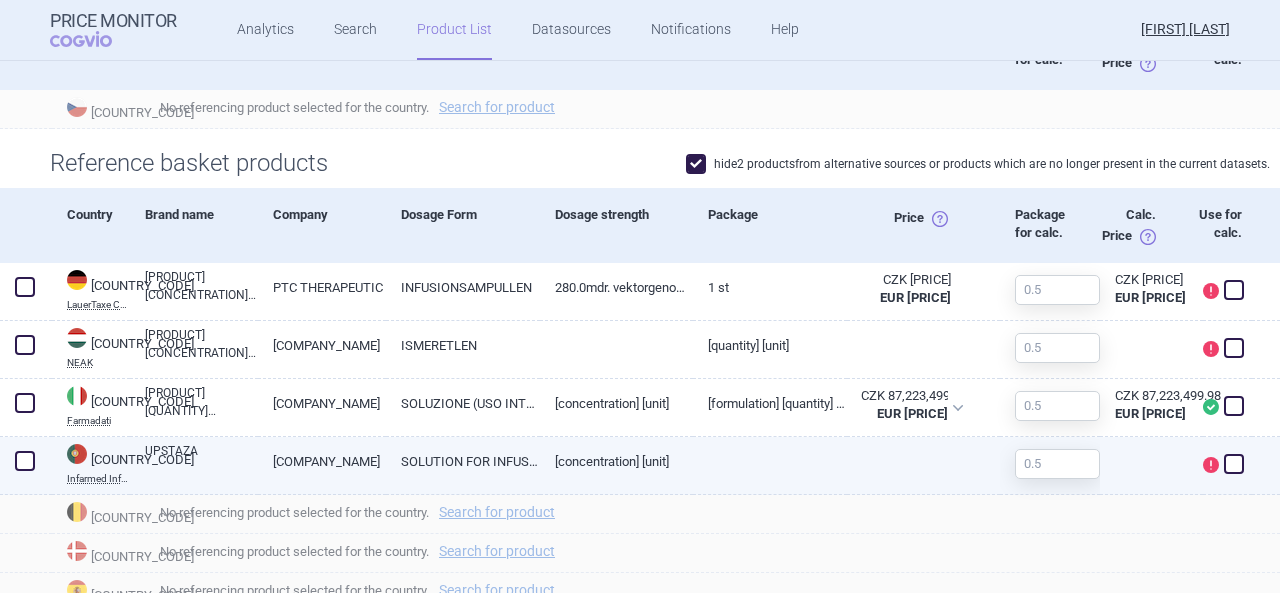 scroll, scrollTop: 595, scrollLeft: 0, axis: vertical 